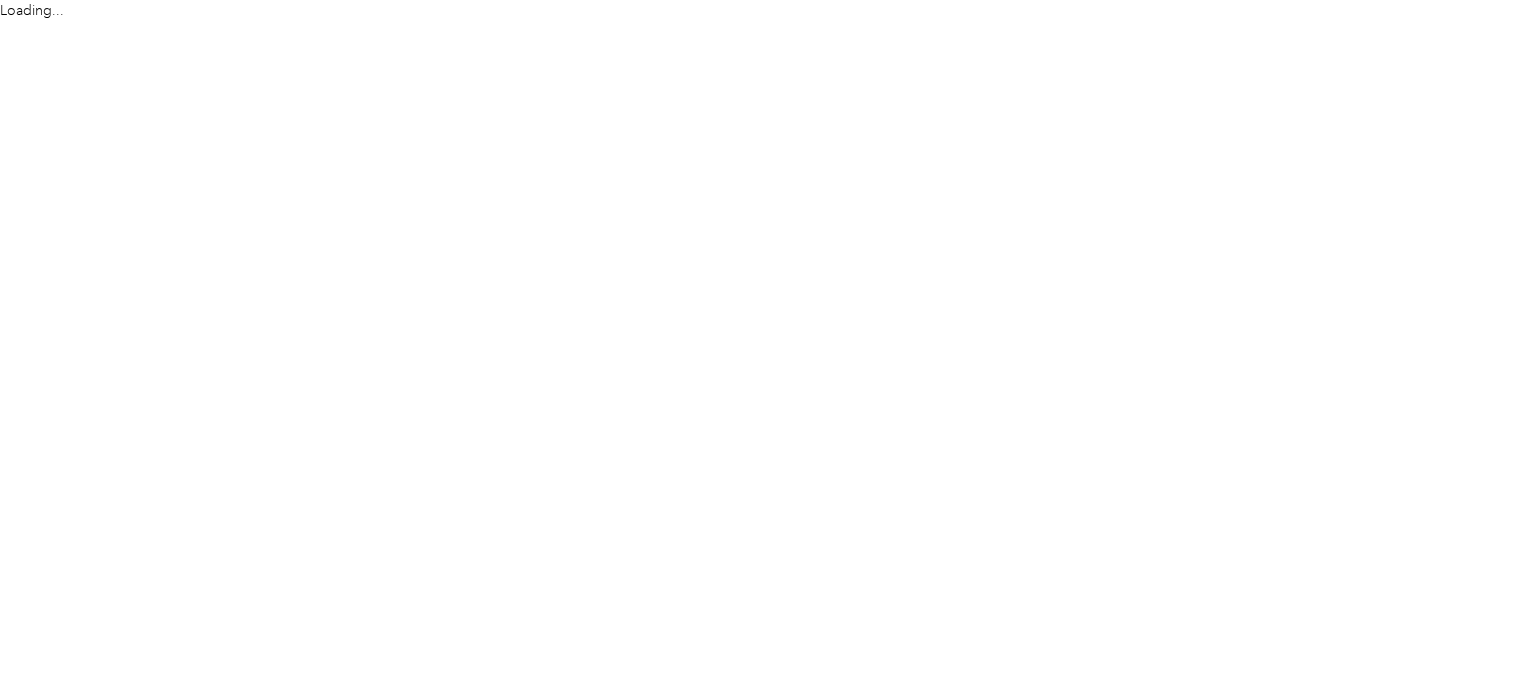 scroll, scrollTop: 0, scrollLeft: 0, axis: both 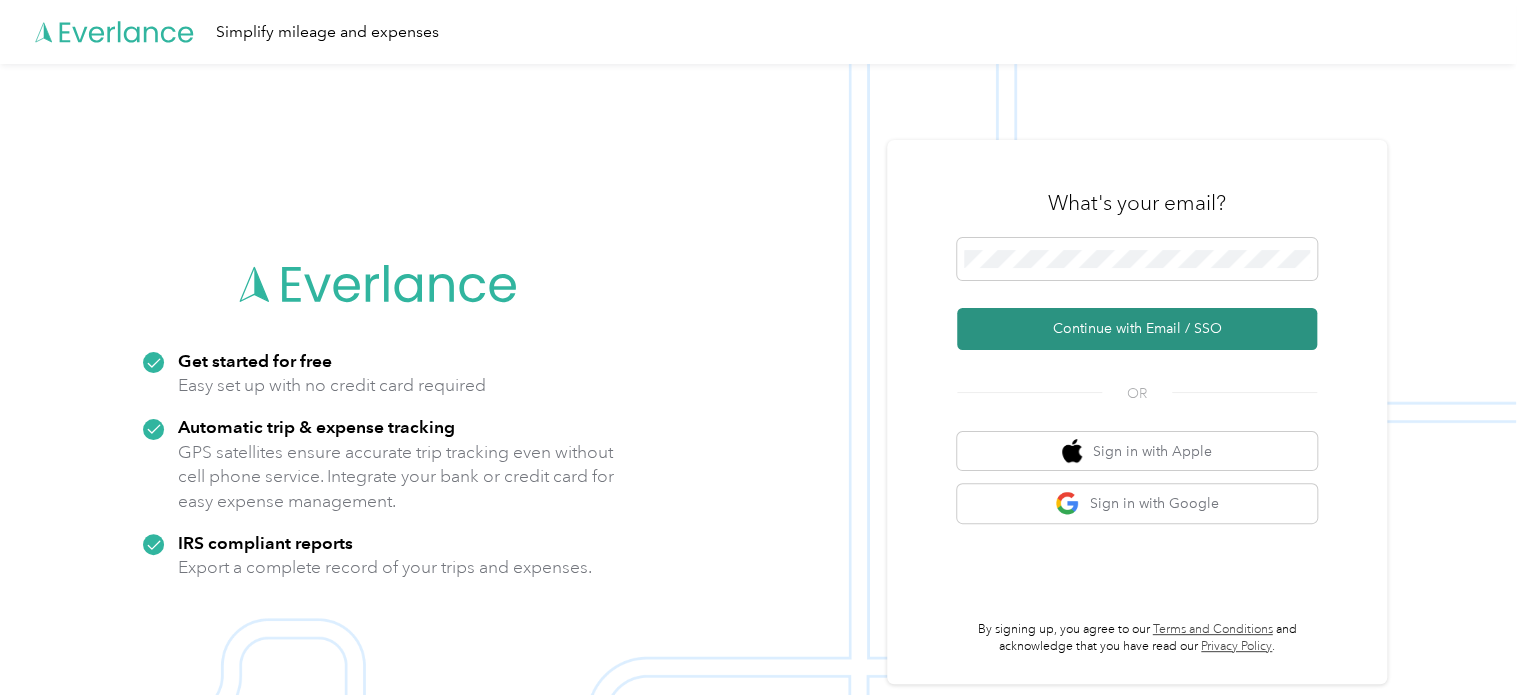 click on "Continue with Email / SSO" at bounding box center (1137, 329) 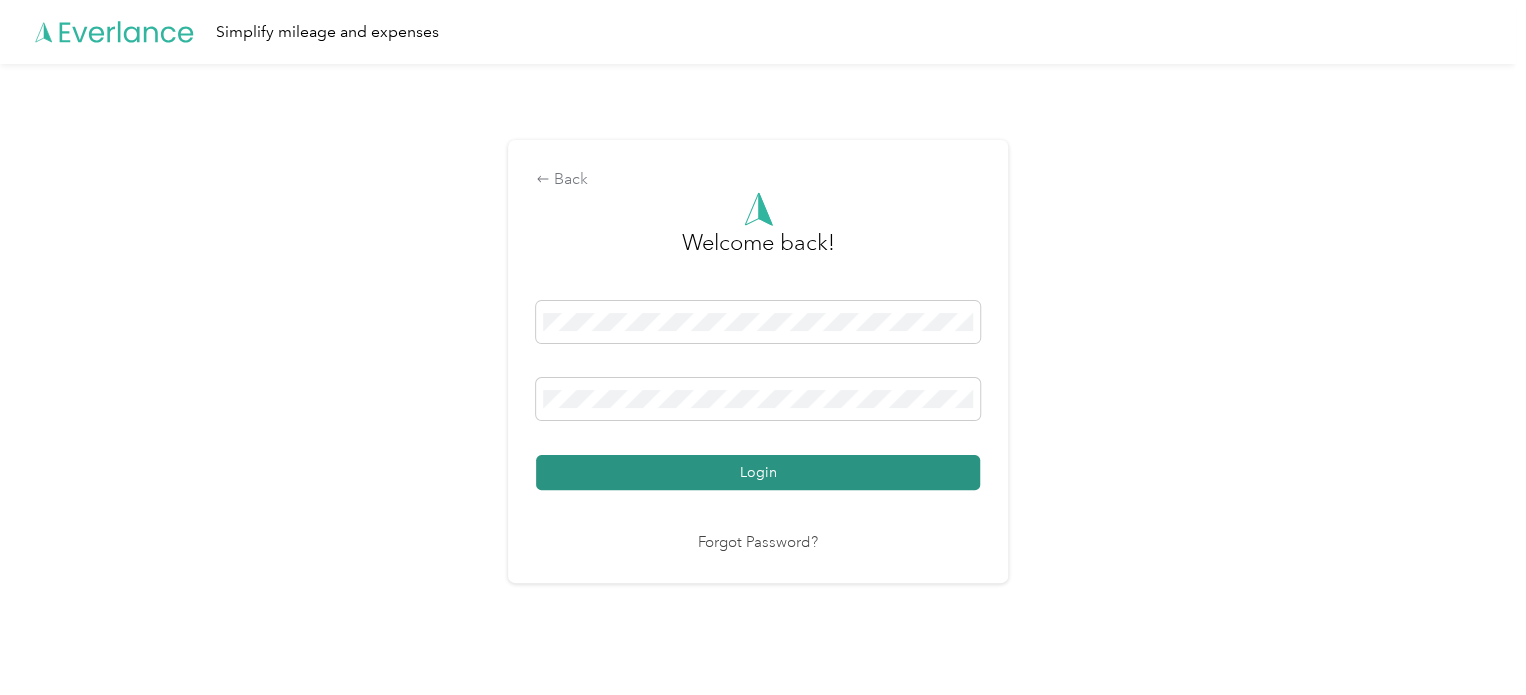 click on "Login" at bounding box center (758, 472) 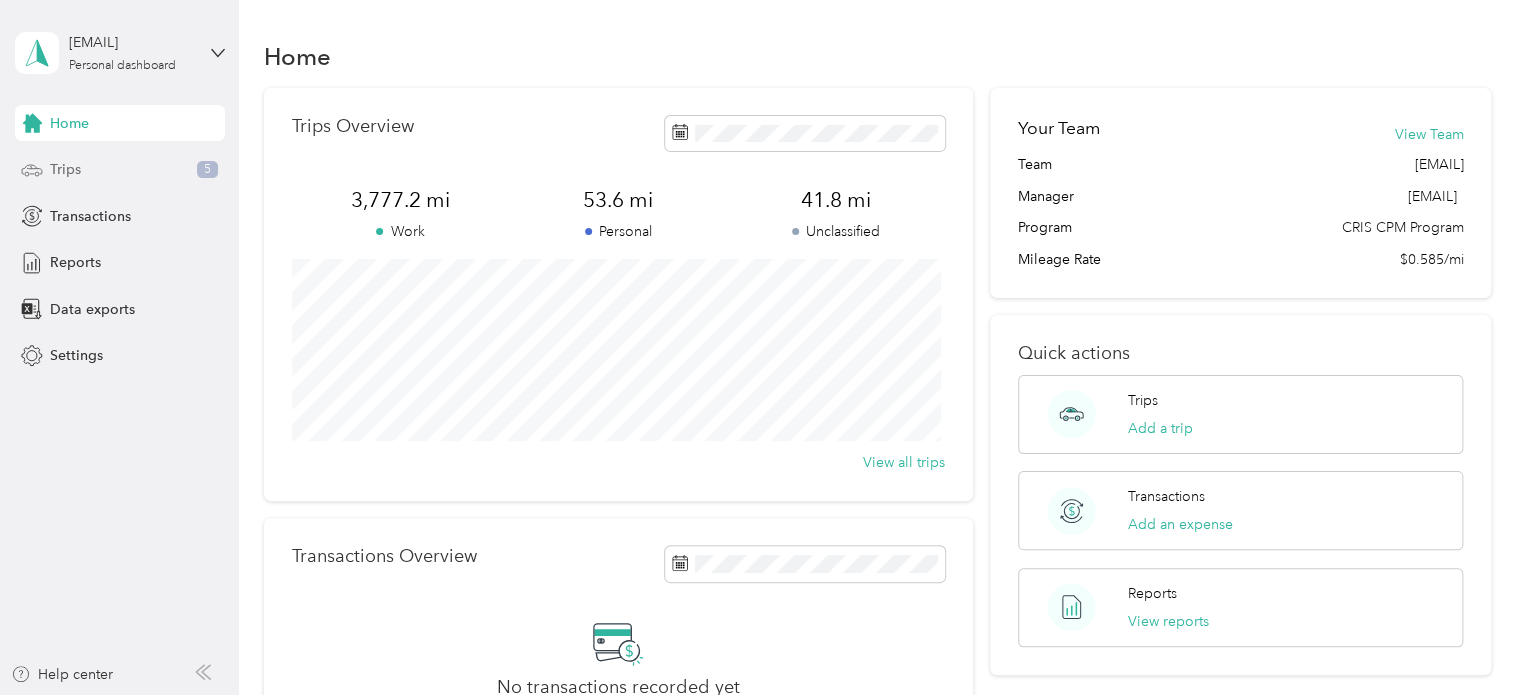 click on "Trips" at bounding box center [65, 169] 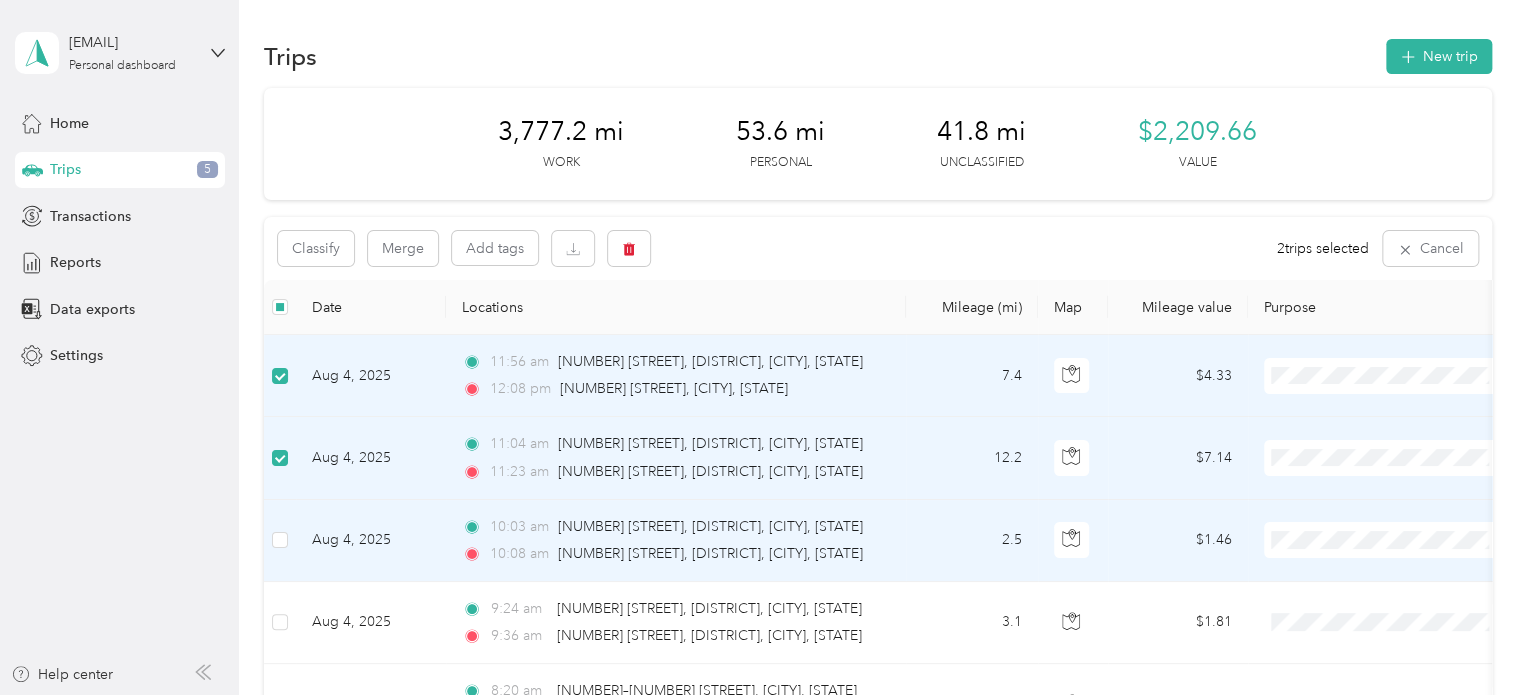 click at bounding box center (280, 541) 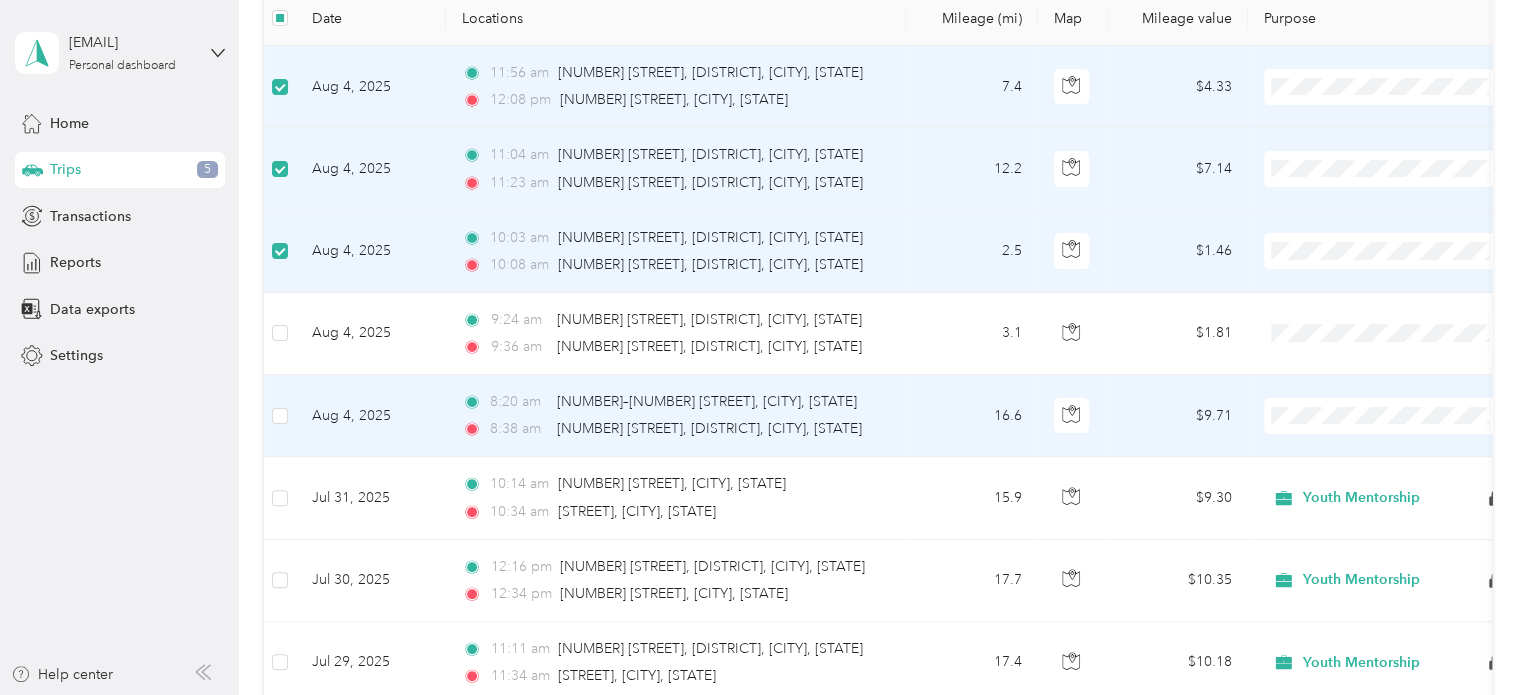 scroll, scrollTop: 300, scrollLeft: 0, axis: vertical 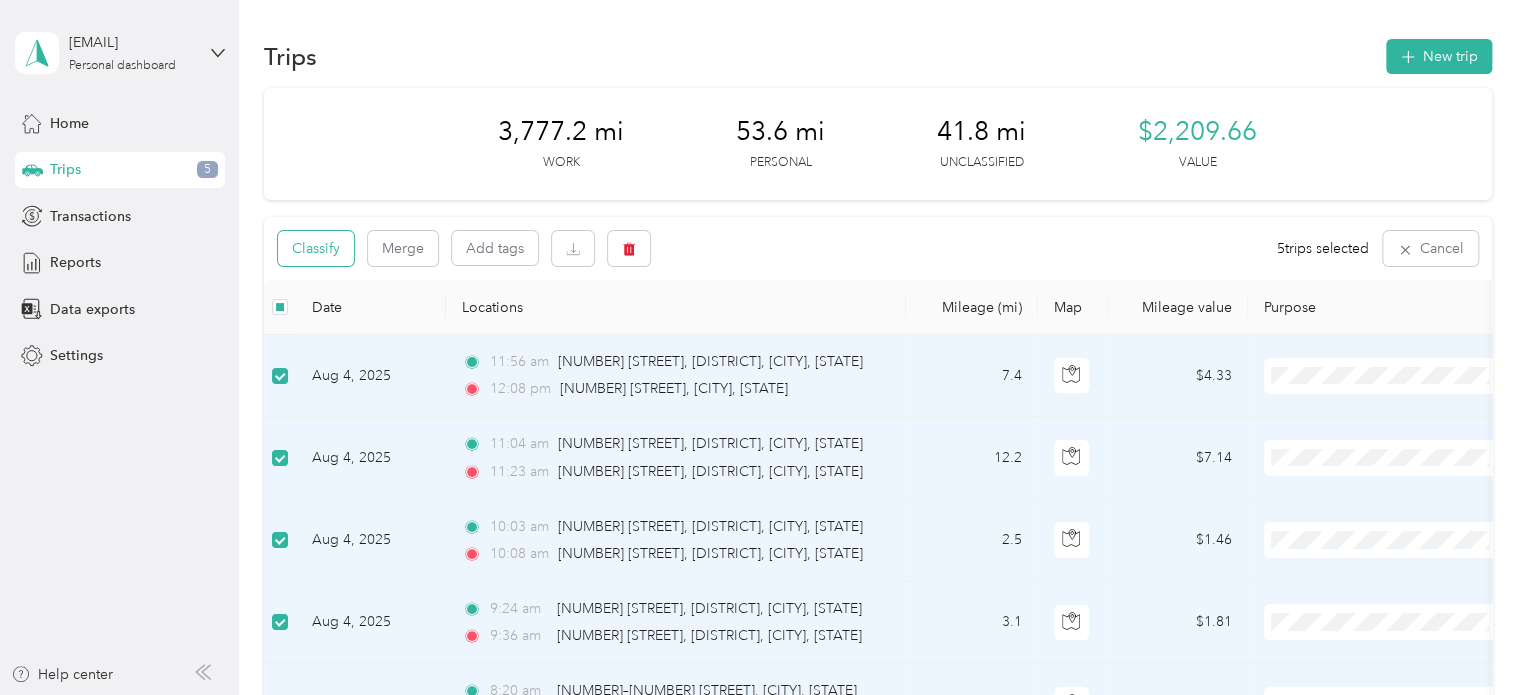 click on "Classify" at bounding box center (316, 248) 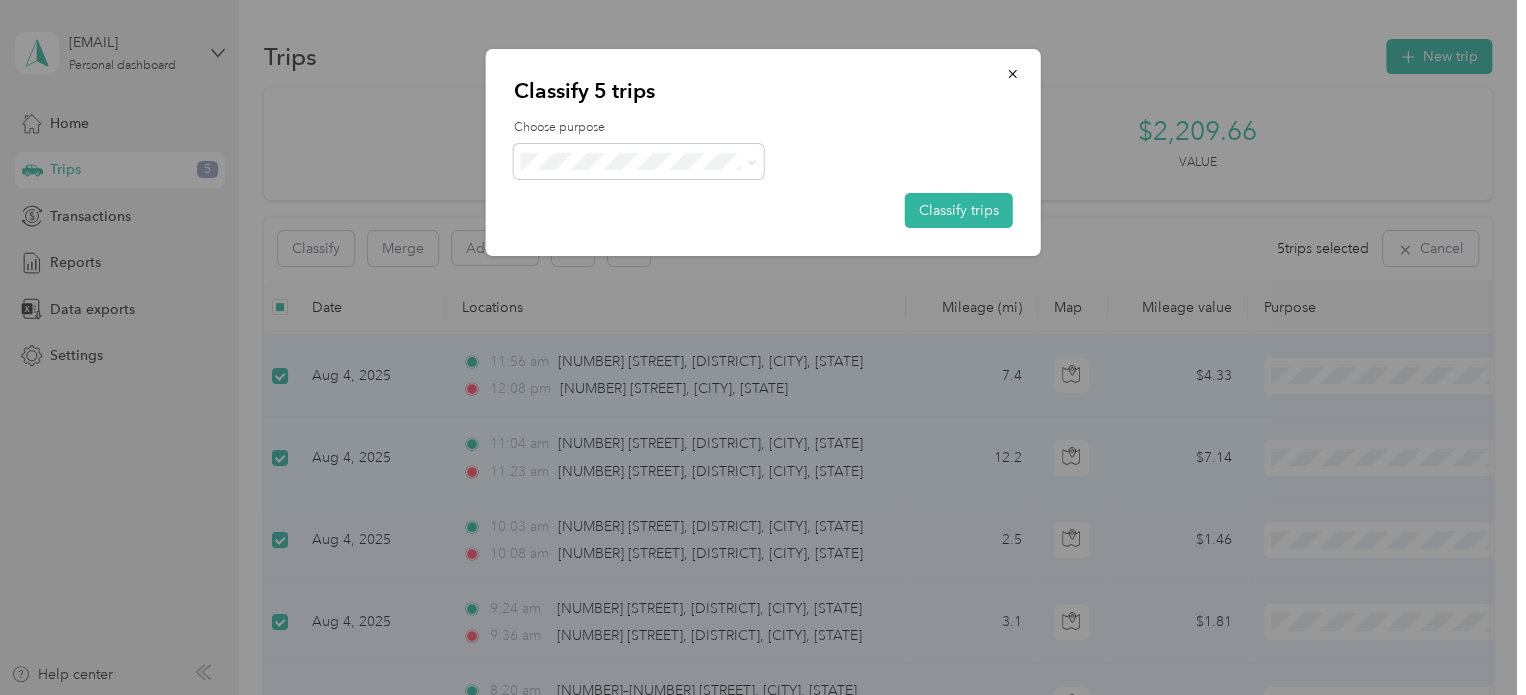 click on "Youth Mentorship" at bounding box center (658, 331) 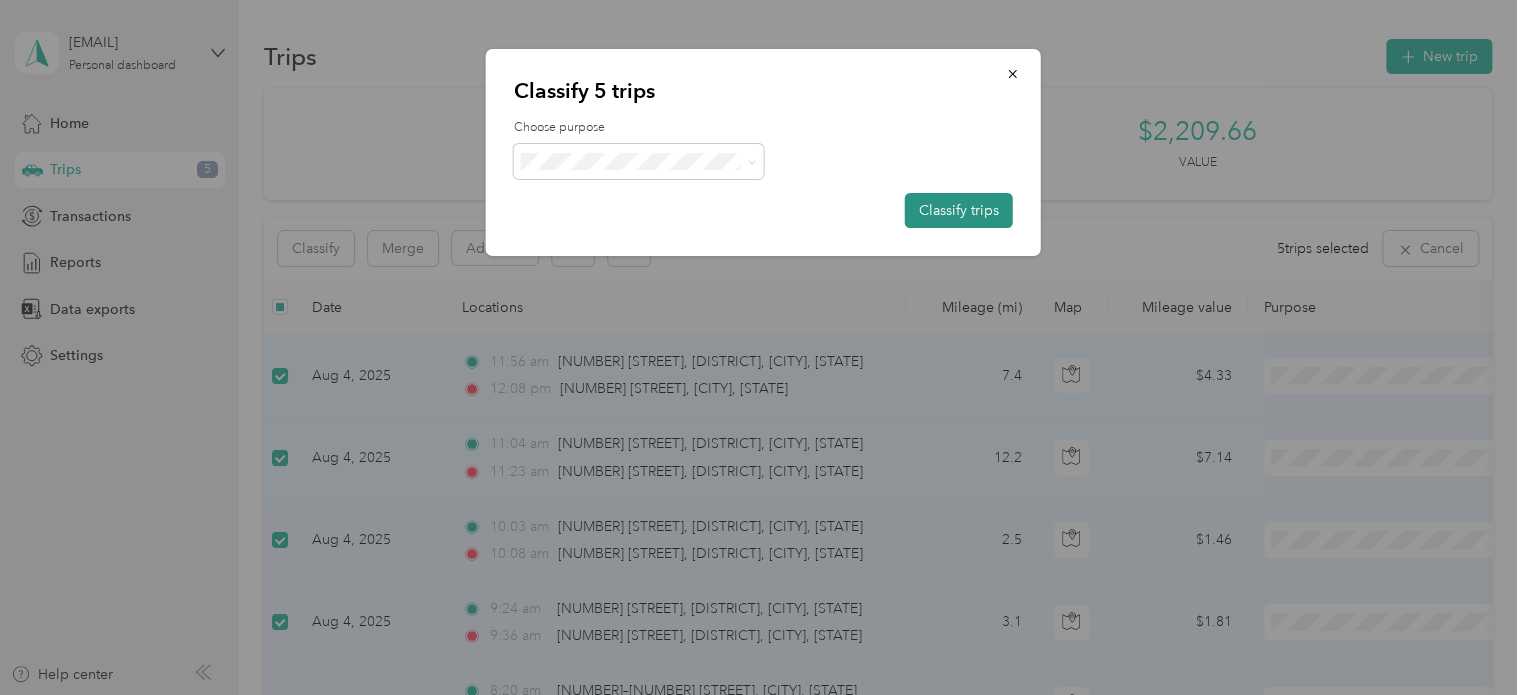 click on "Classify trips" at bounding box center (959, 210) 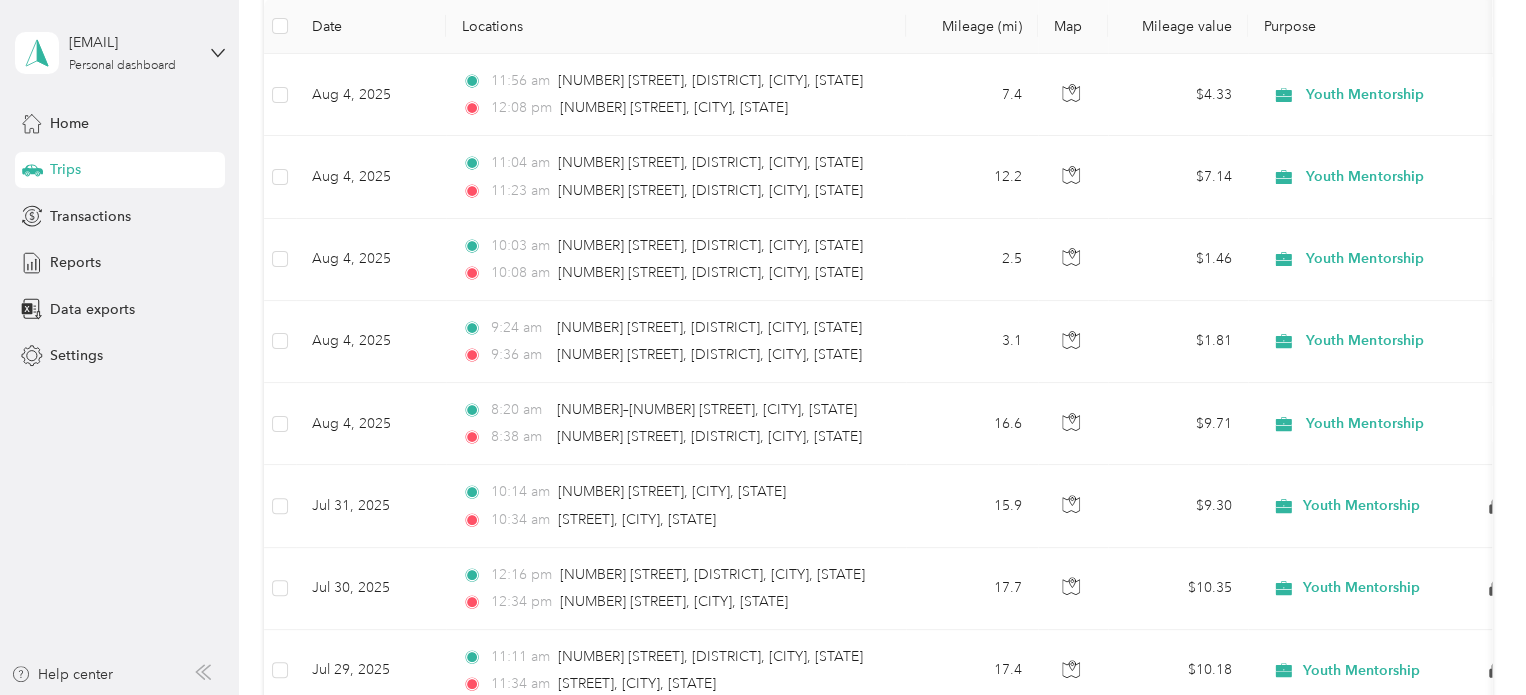 scroll, scrollTop: 0, scrollLeft: 0, axis: both 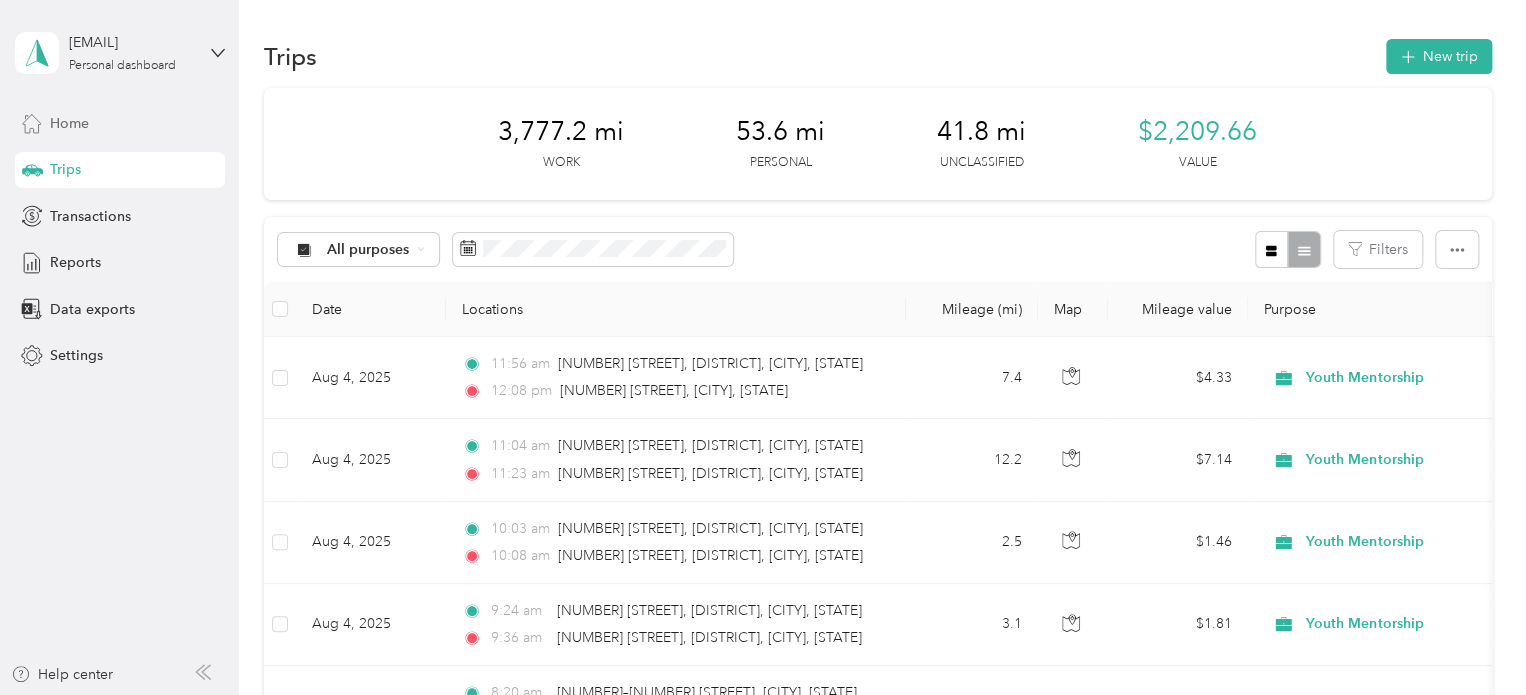 click on "Home" at bounding box center [69, 123] 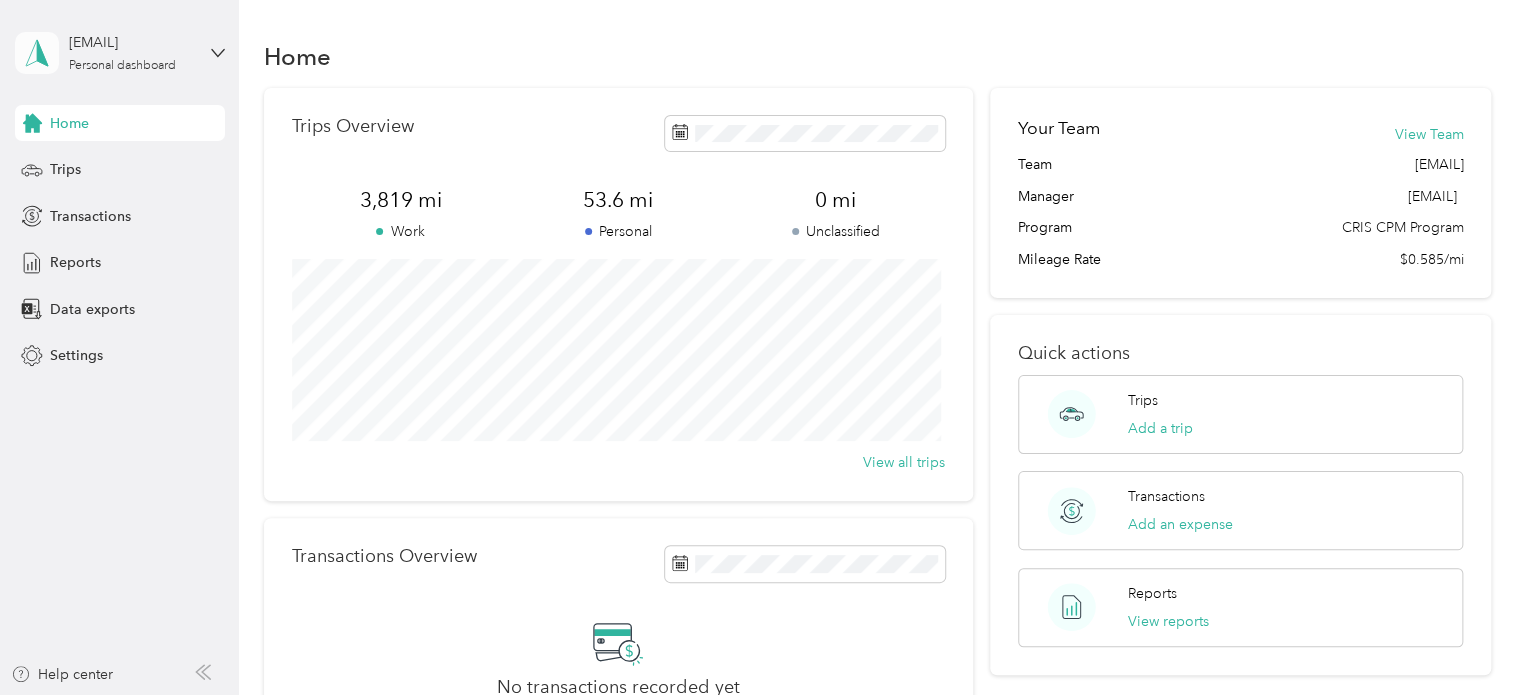 click at bounding box center [37, 53] 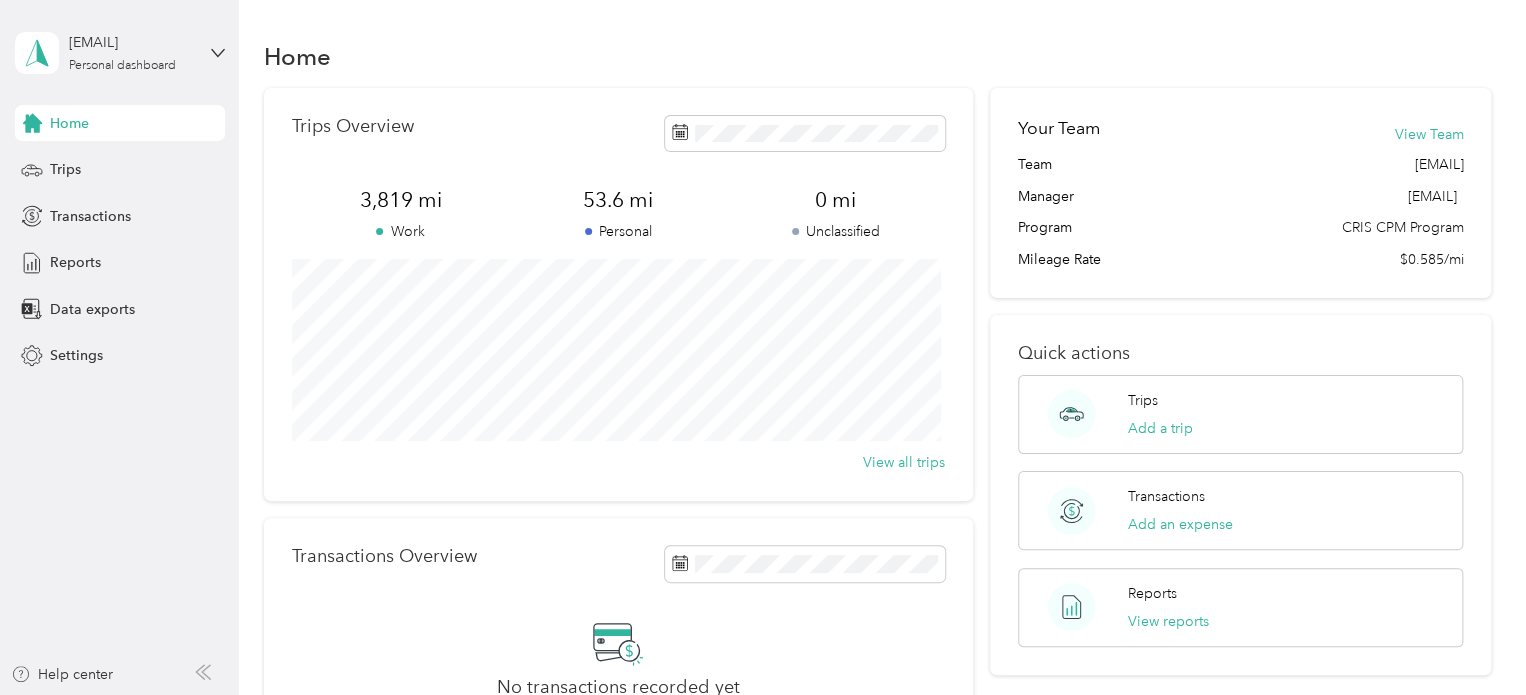 click on "Log out" at bounding box center [70, 164] 